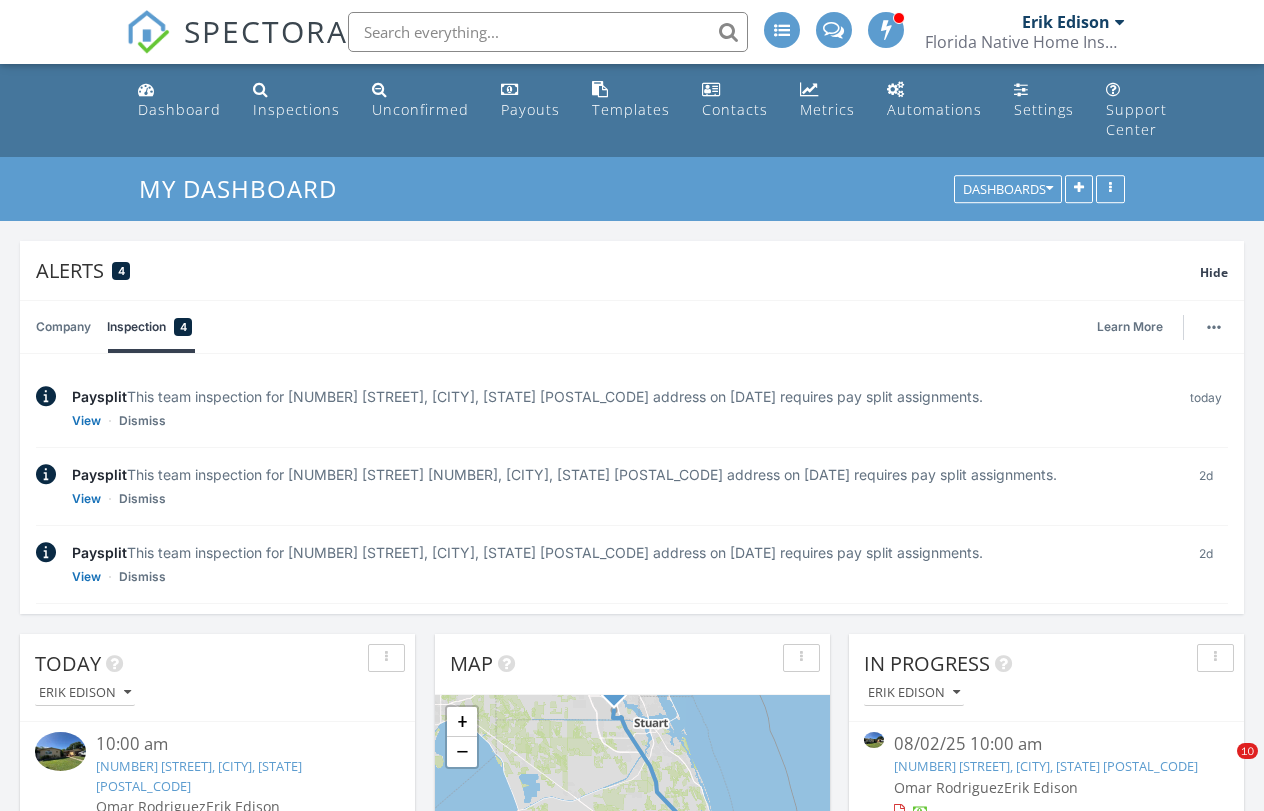 scroll, scrollTop: 1466, scrollLeft: 0, axis: vertical 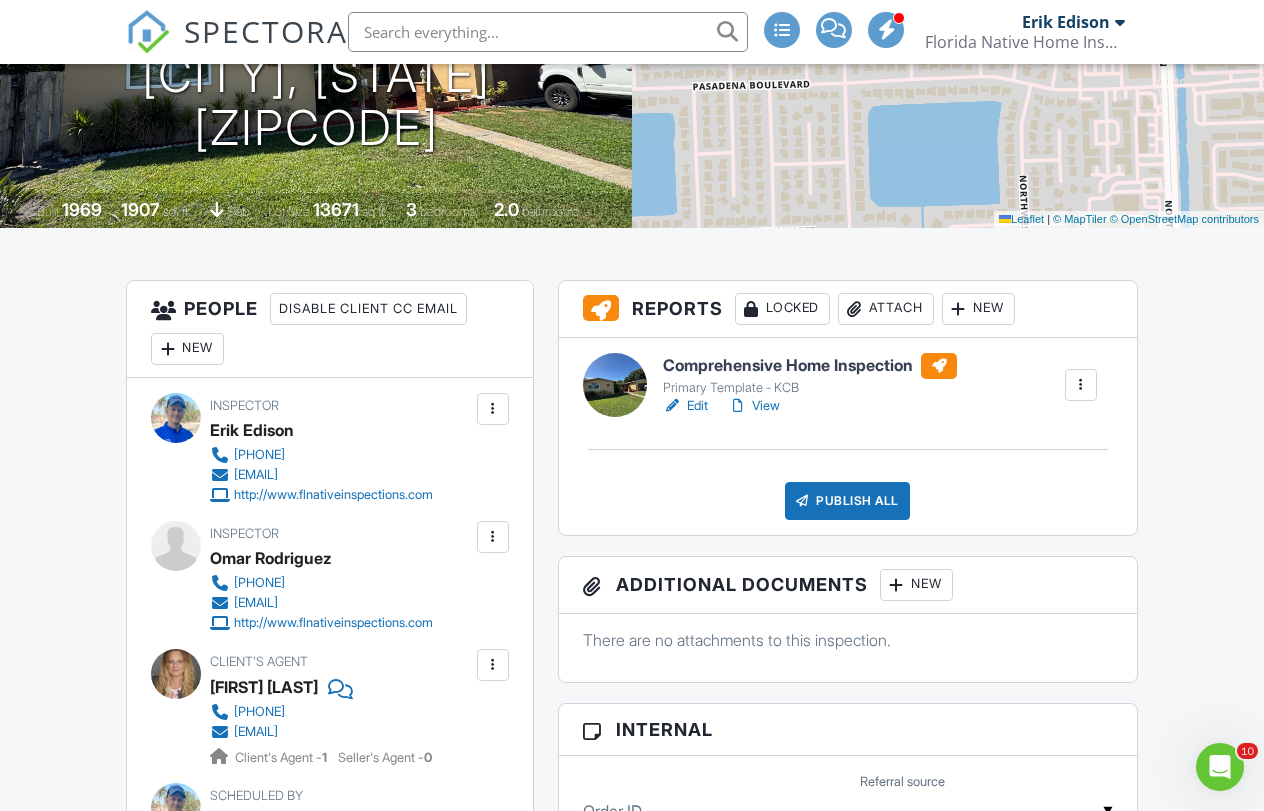click on "Attach" at bounding box center (886, 309) 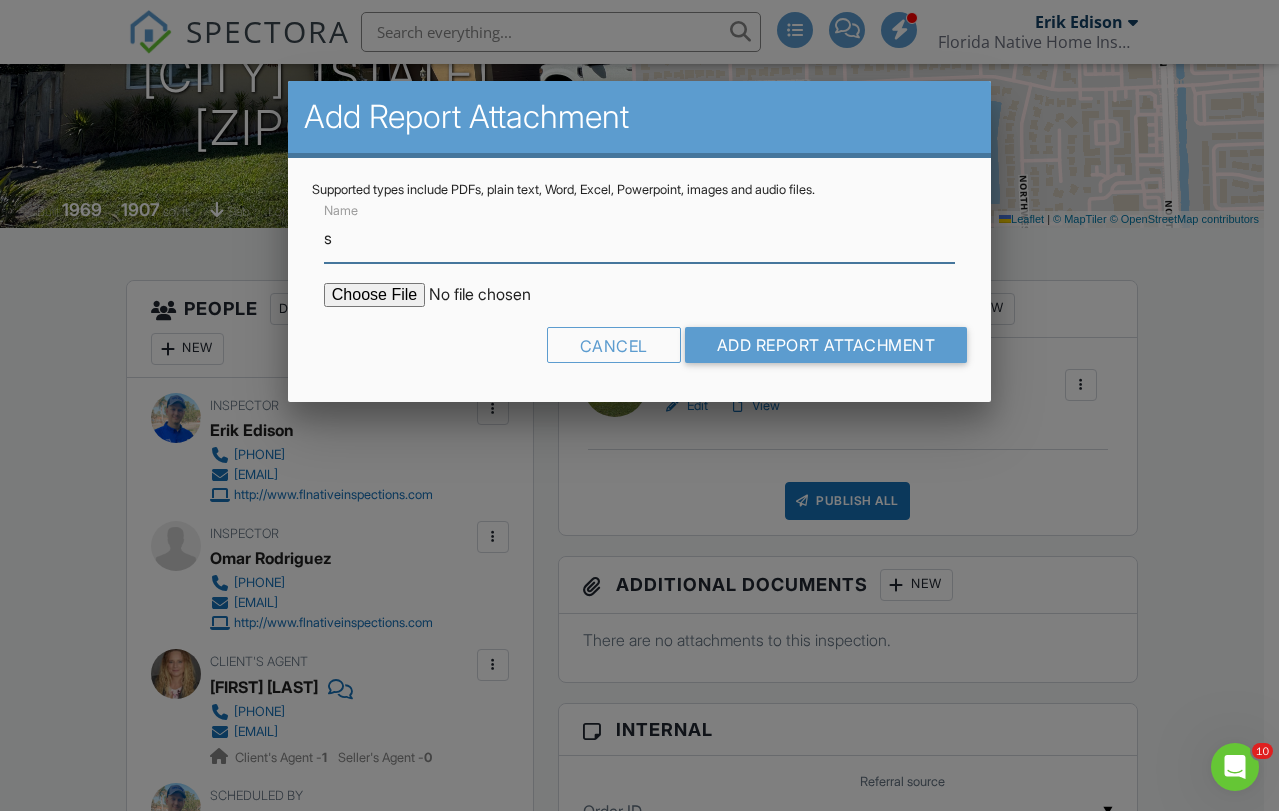 type on "Summary - VIEW FIRST!" 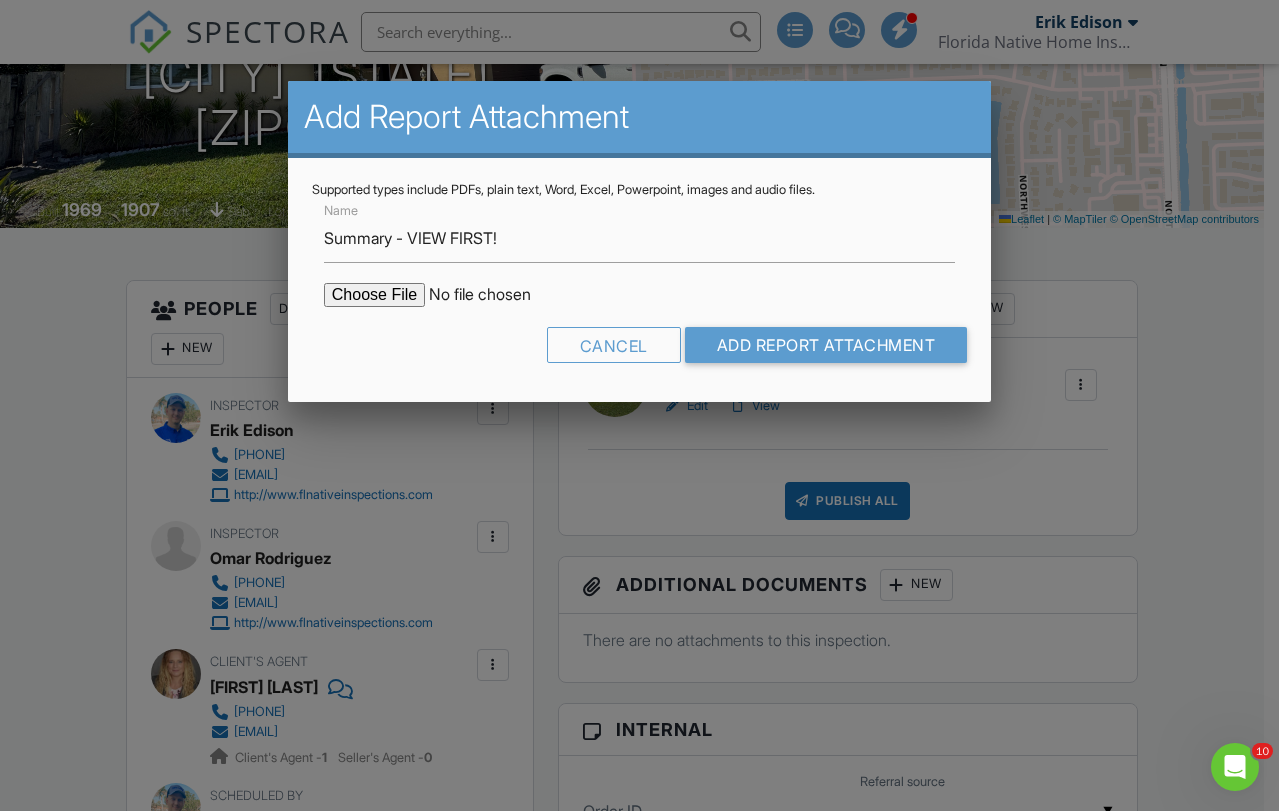 click on "Name
Summary - VIEW FIRST!
Cancel
Add Report Attachment" at bounding box center [639, 288] 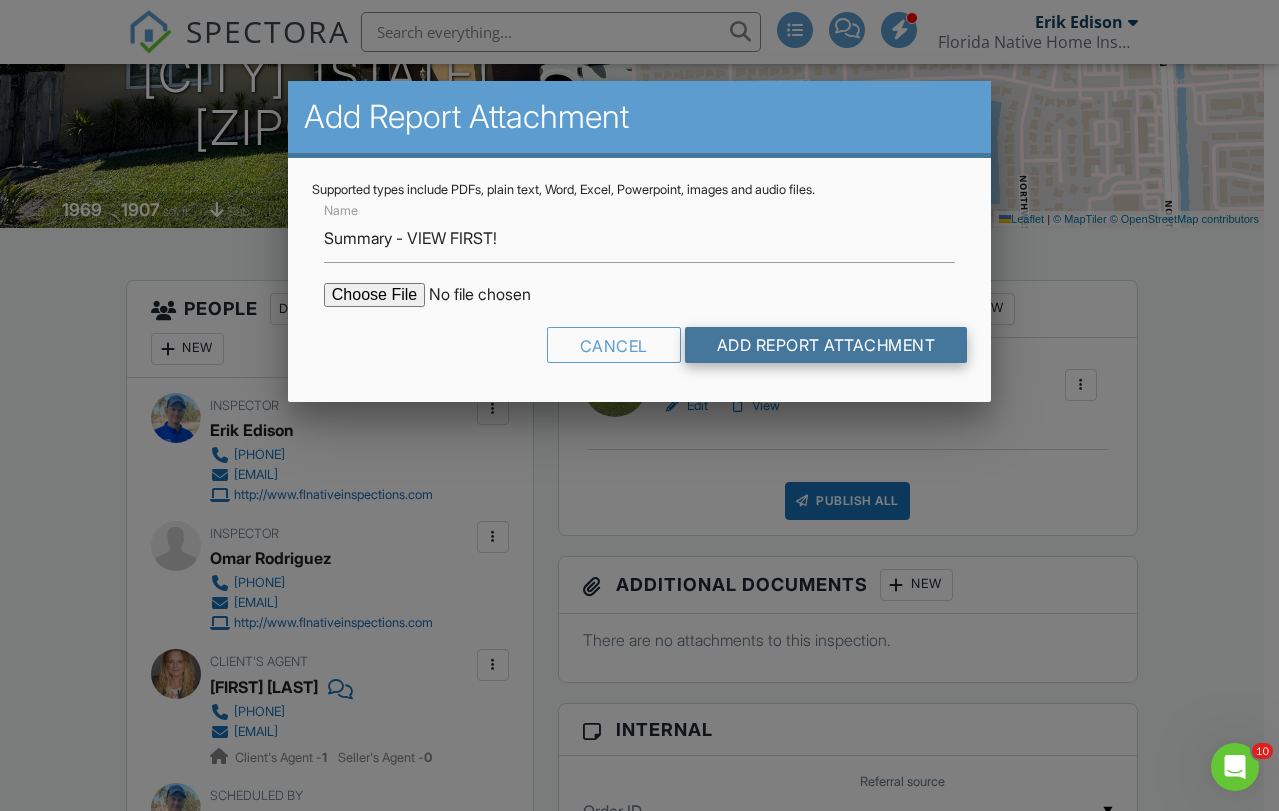 click on "Add Report Attachment" at bounding box center [826, 345] 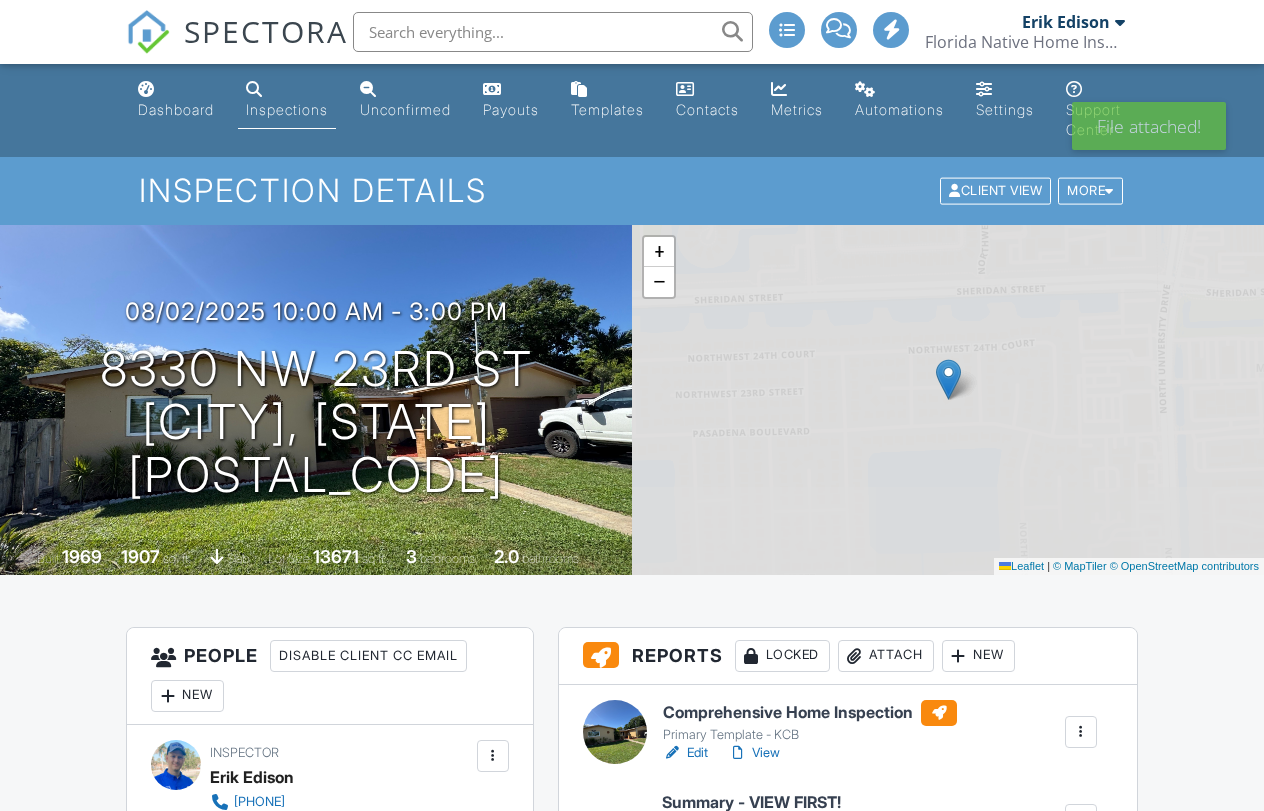 scroll, scrollTop: 43, scrollLeft: 0, axis: vertical 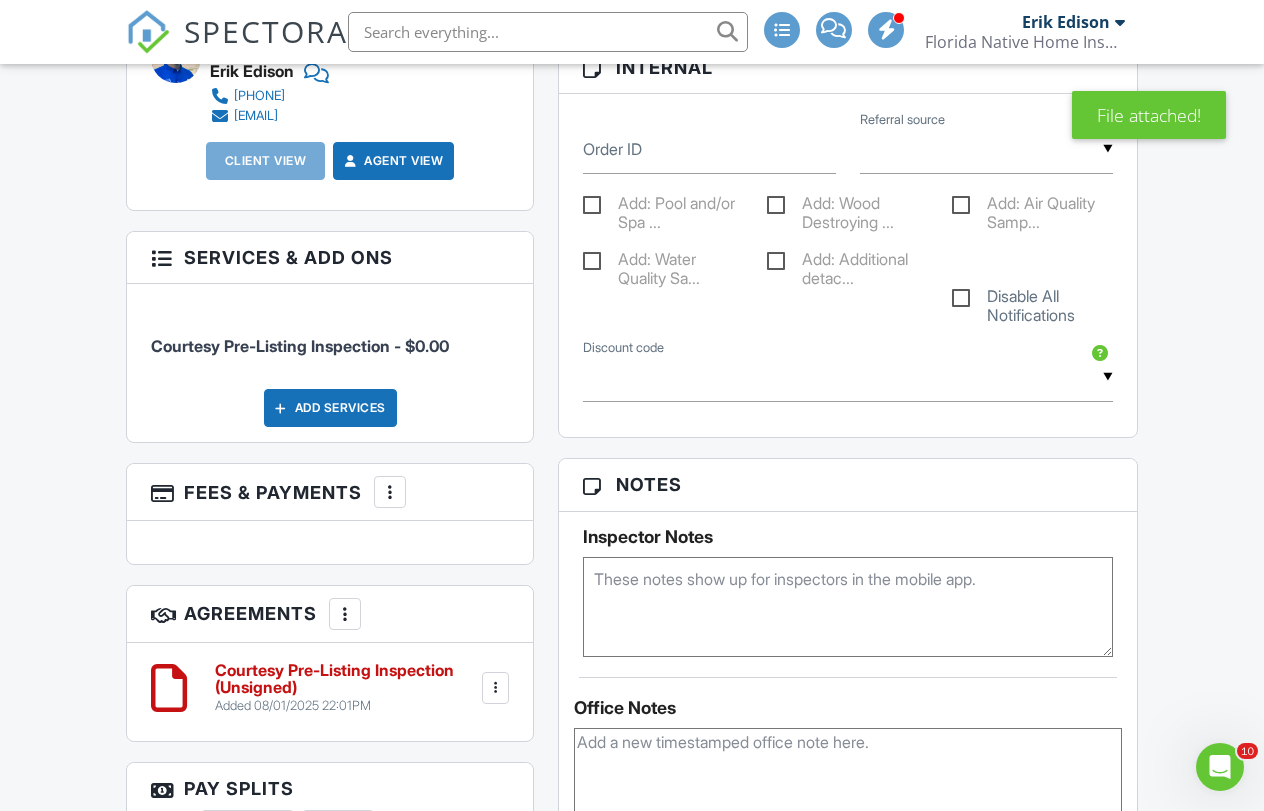 click at bounding box center [495, 688] 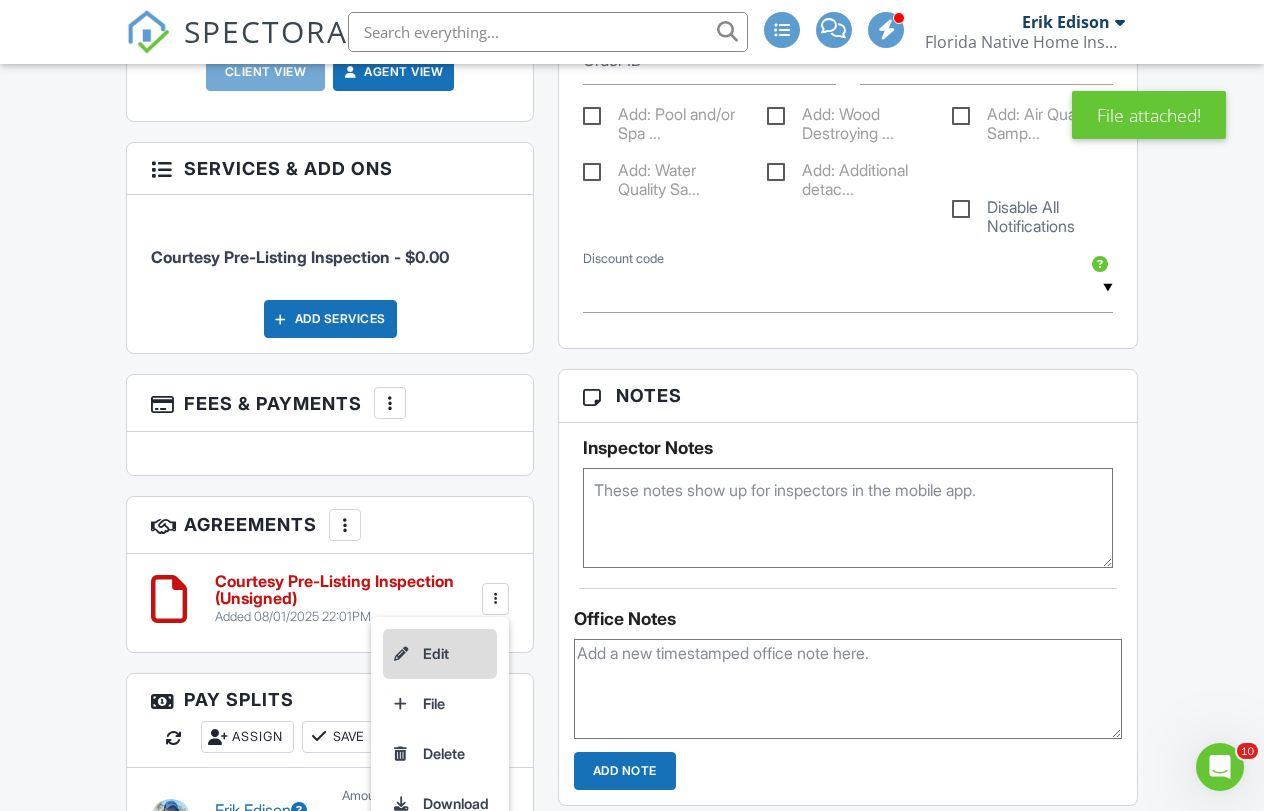 scroll, scrollTop: 1199, scrollLeft: 0, axis: vertical 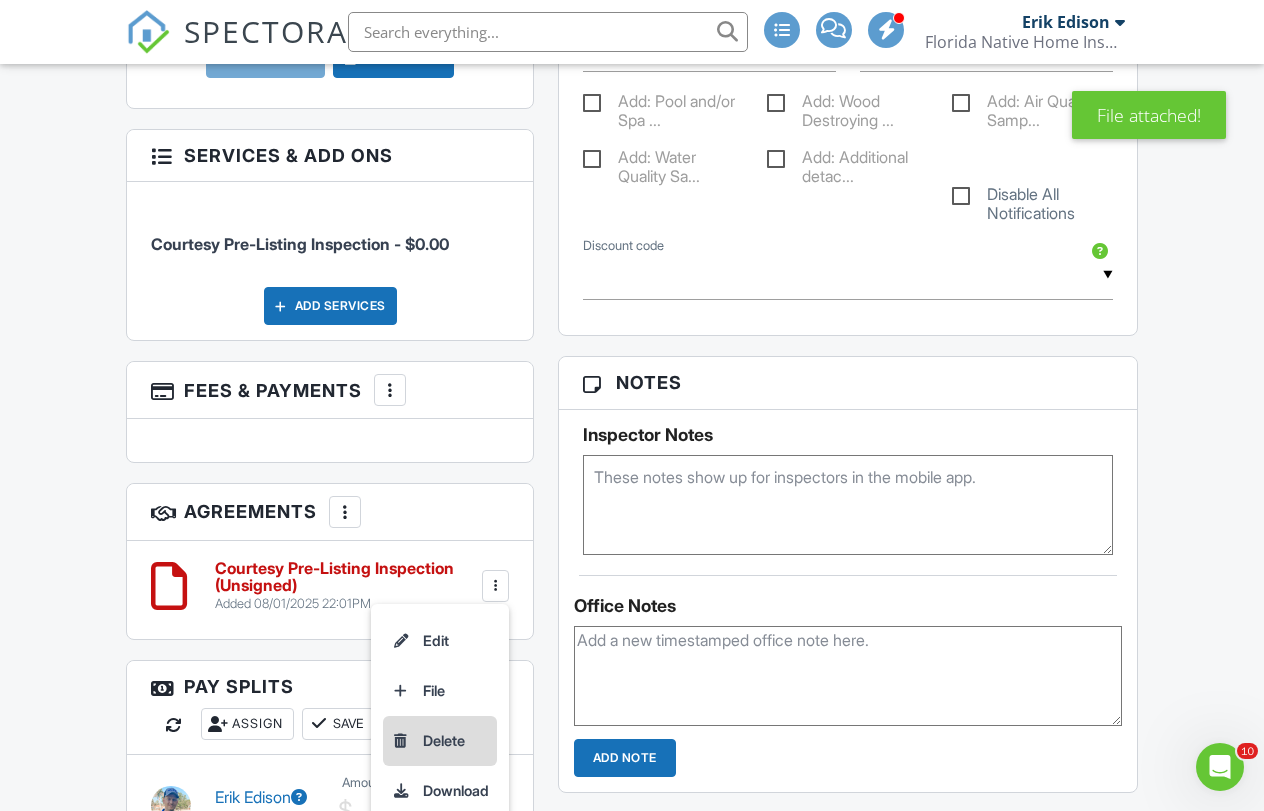 click on "Delete" at bounding box center (440, 741) 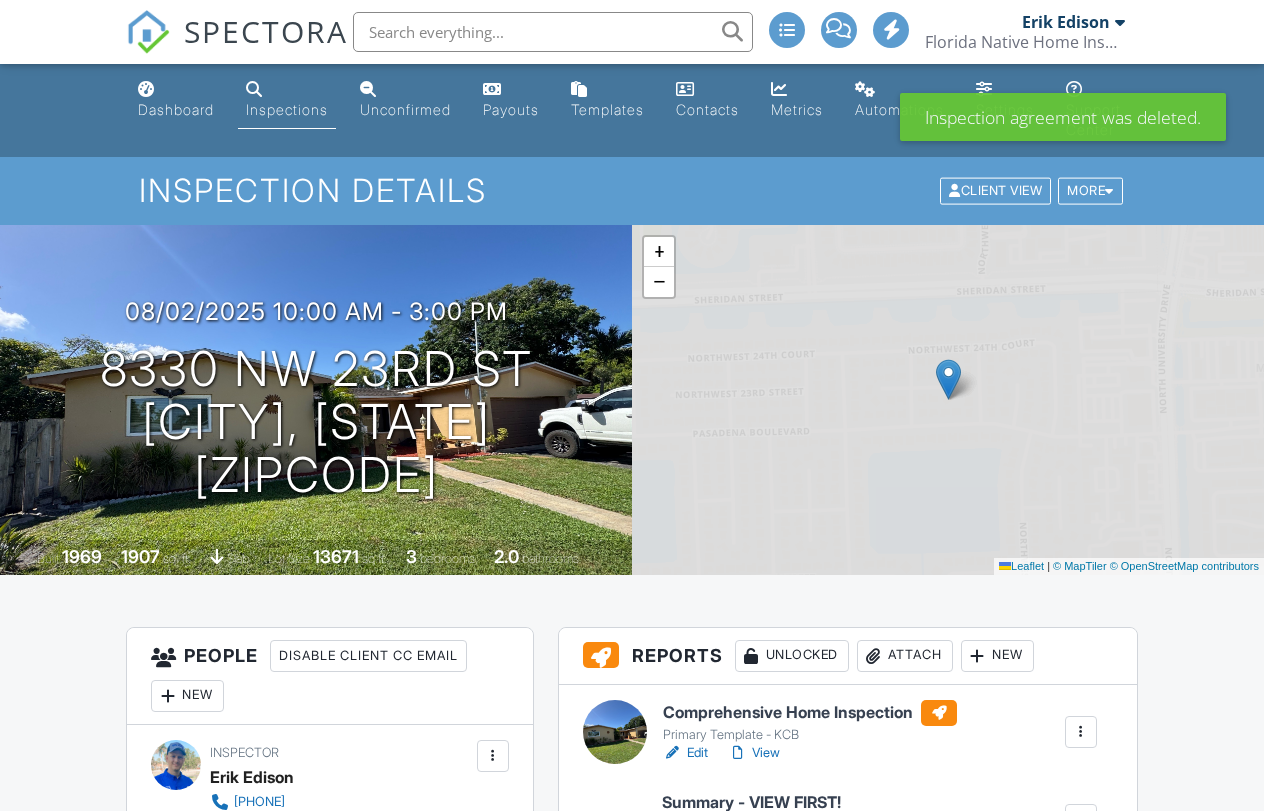 scroll, scrollTop: 1440, scrollLeft: 0, axis: vertical 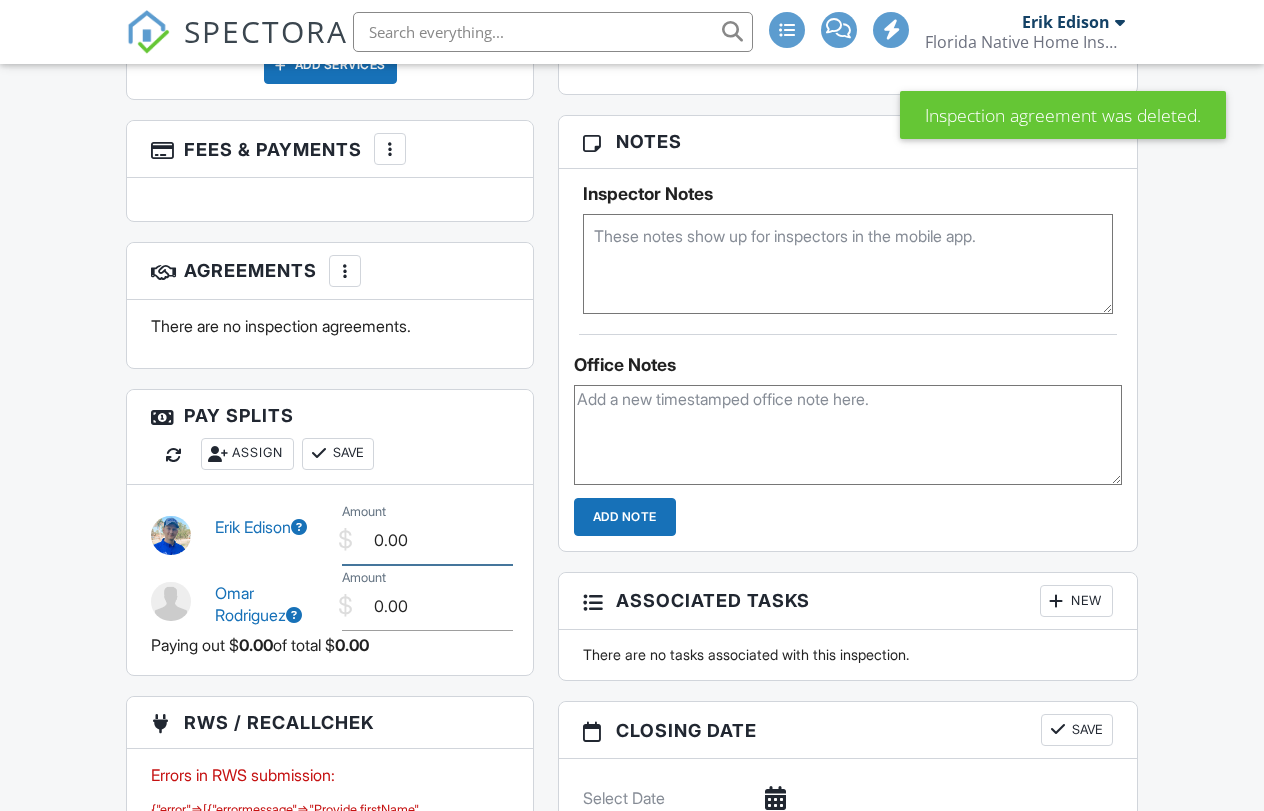 click on "0.00" at bounding box center [427, 540] 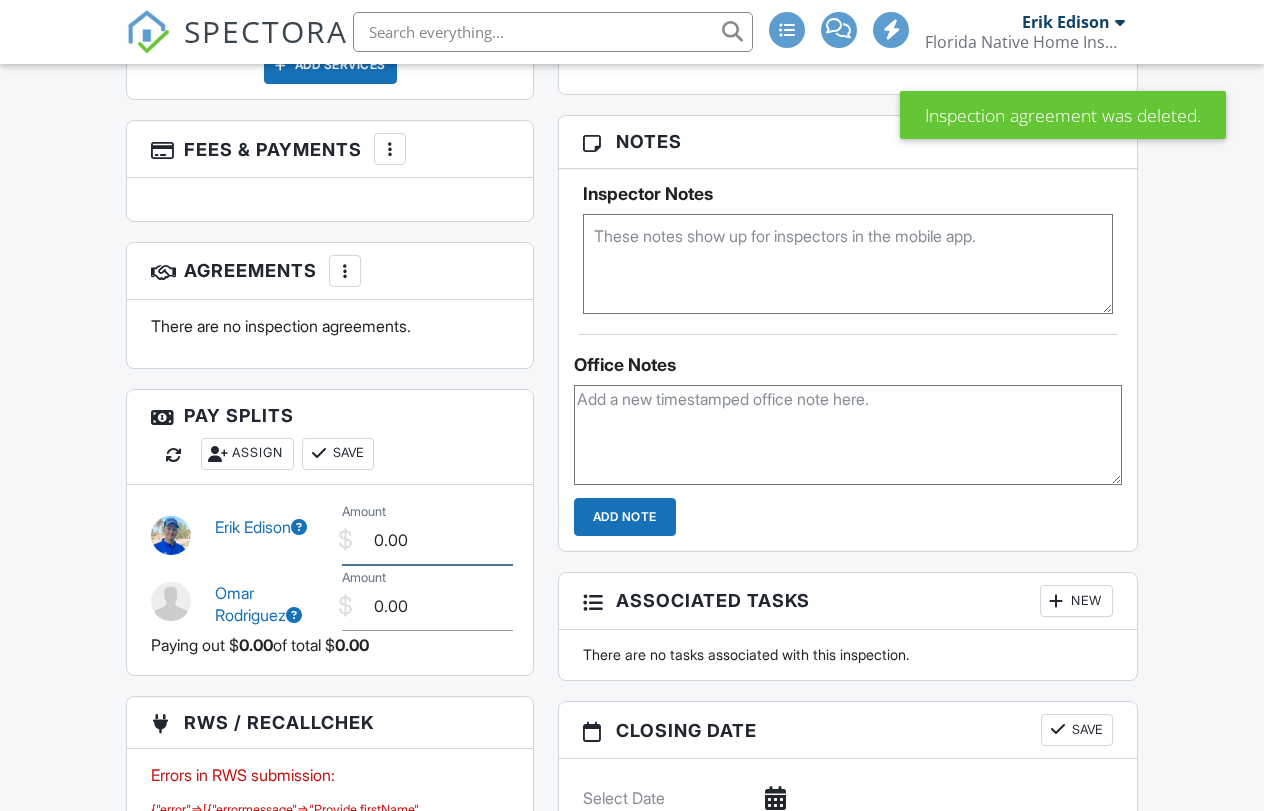 scroll, scrollTop: 0, scrollLeft: 0, axis: both 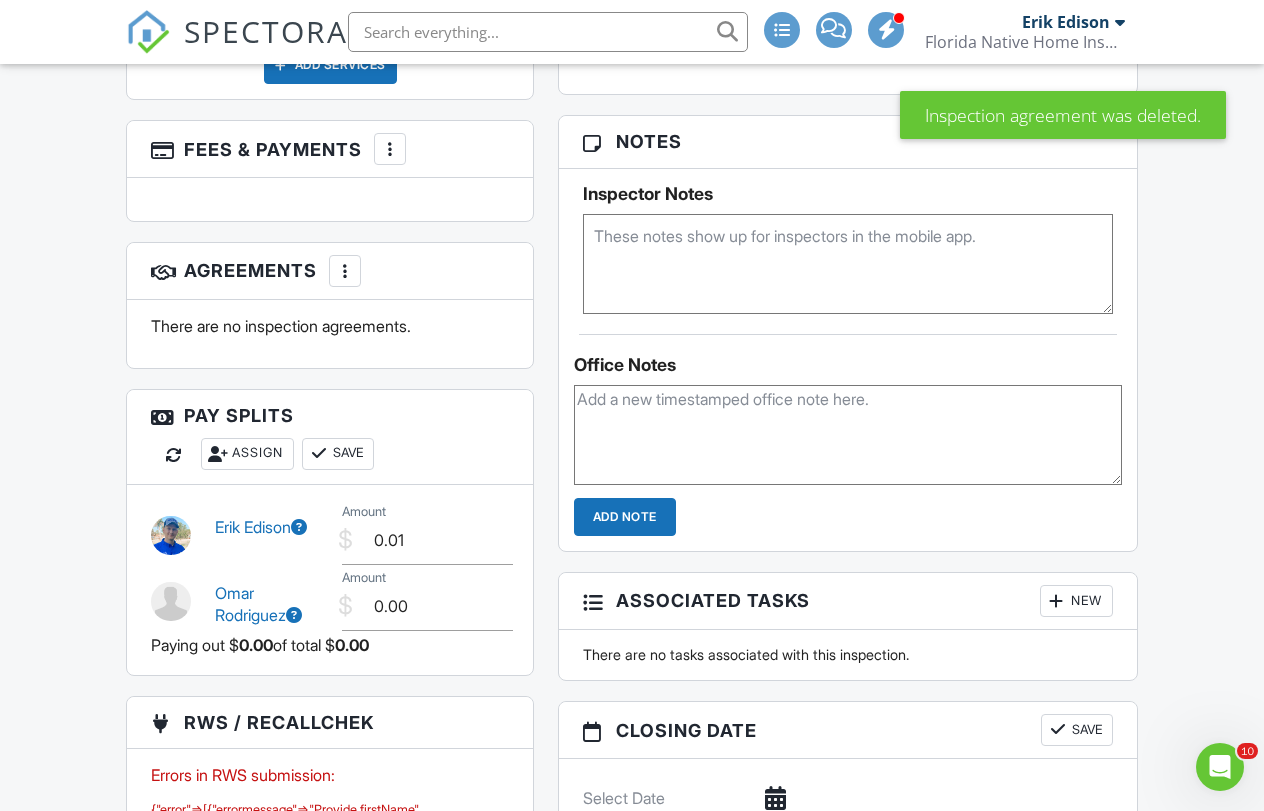 click on "Save" at bounding box center [338, 454] 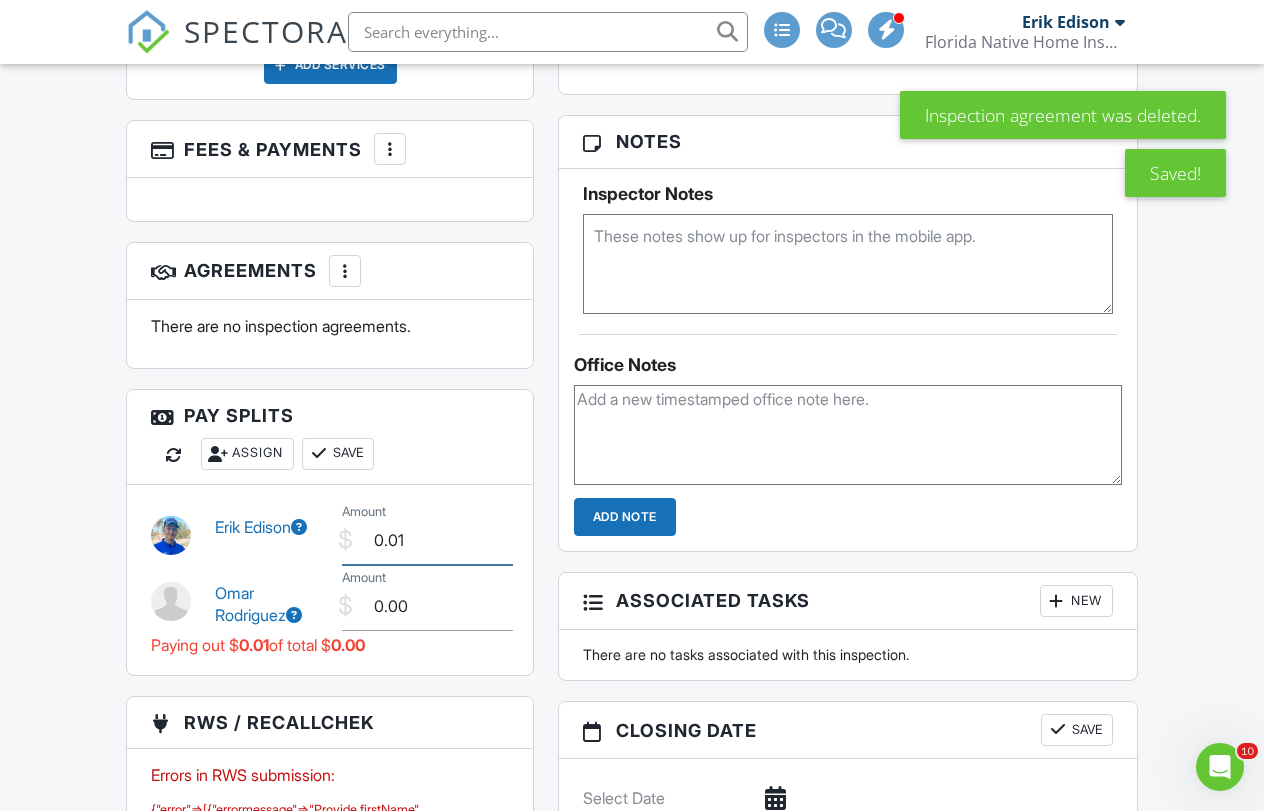 click on "0.01" at bounding box center (427, 540) 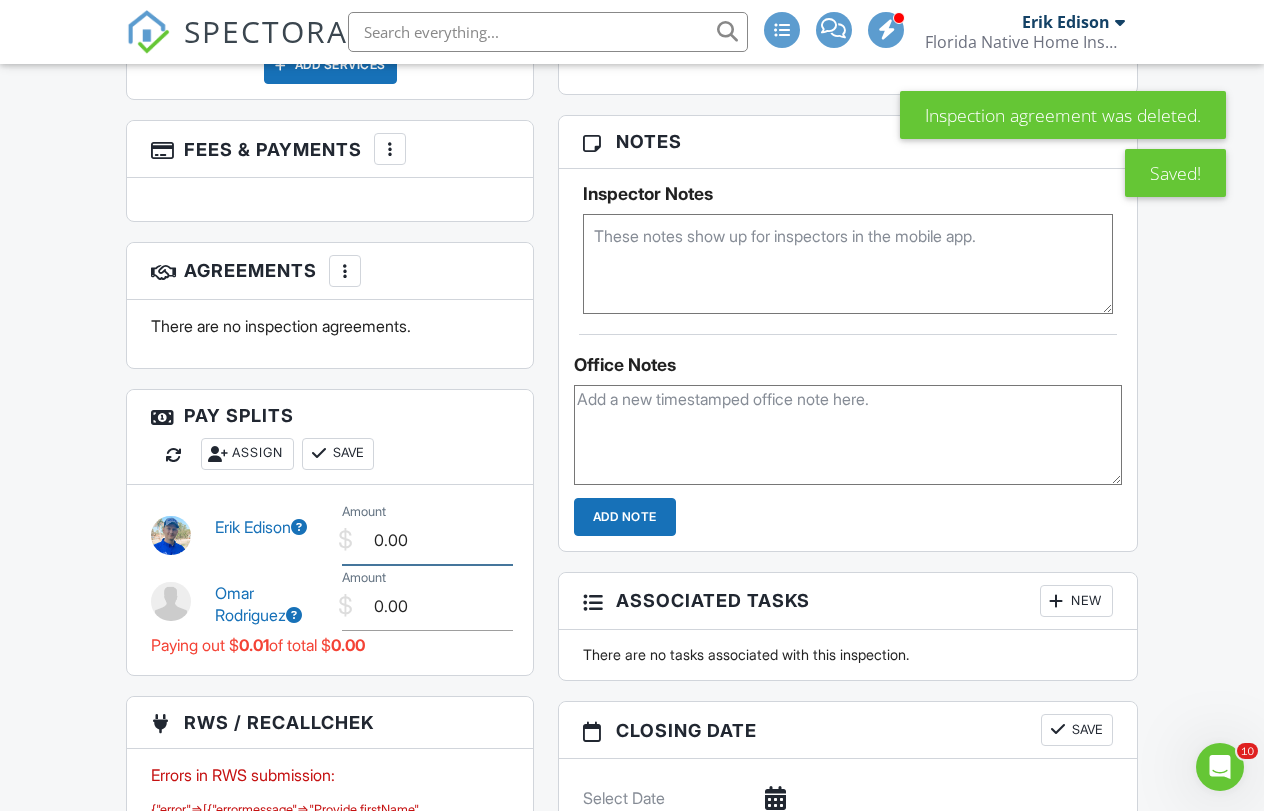 type on "0.00" 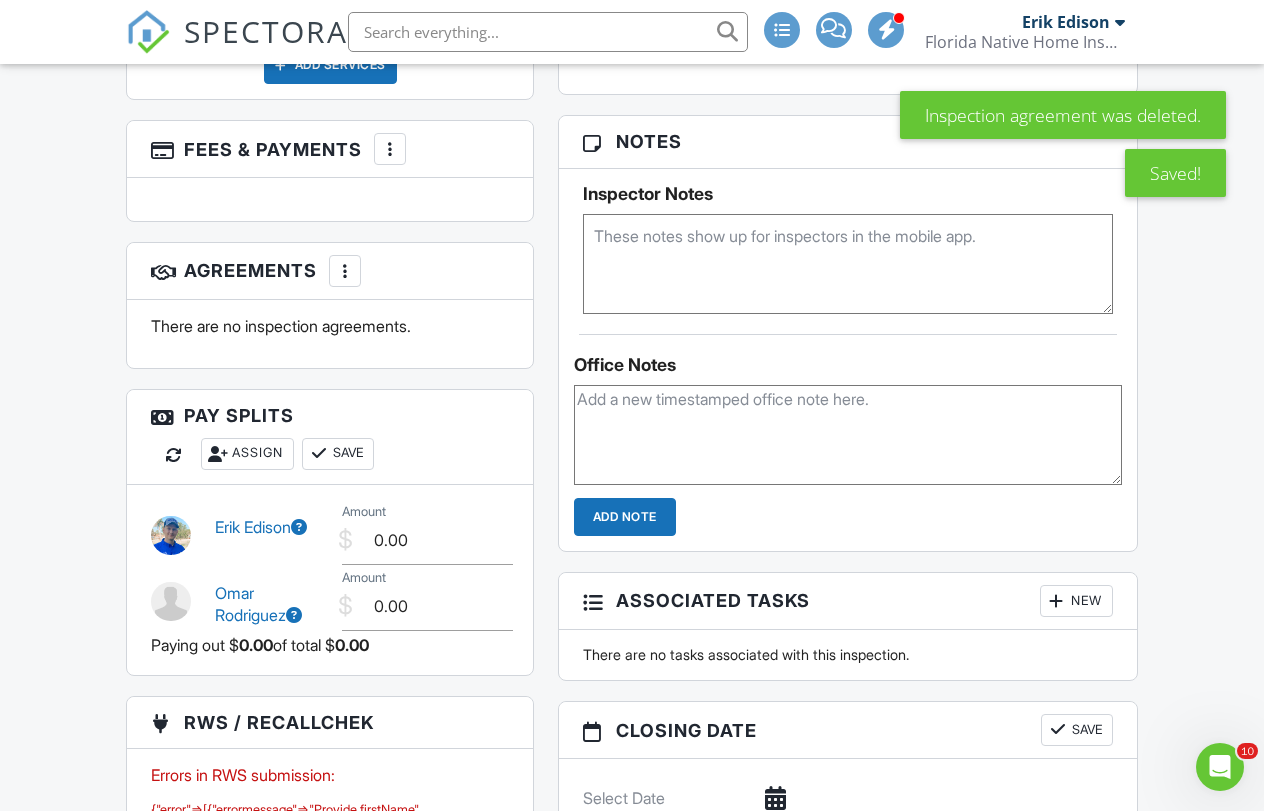 click on "Save" at bounding box center [338, 454] 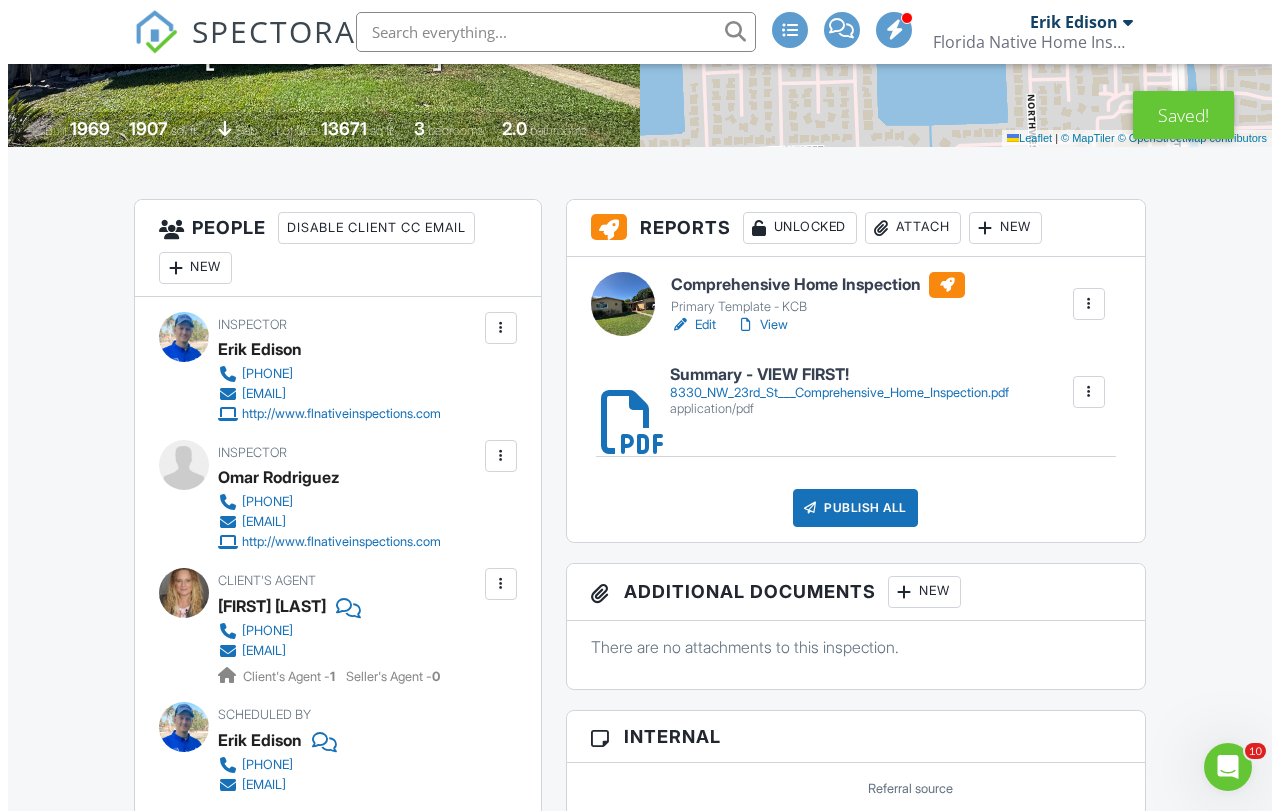 scroll, scrollTop: 573, scrollLeft: 0, axis: vertical 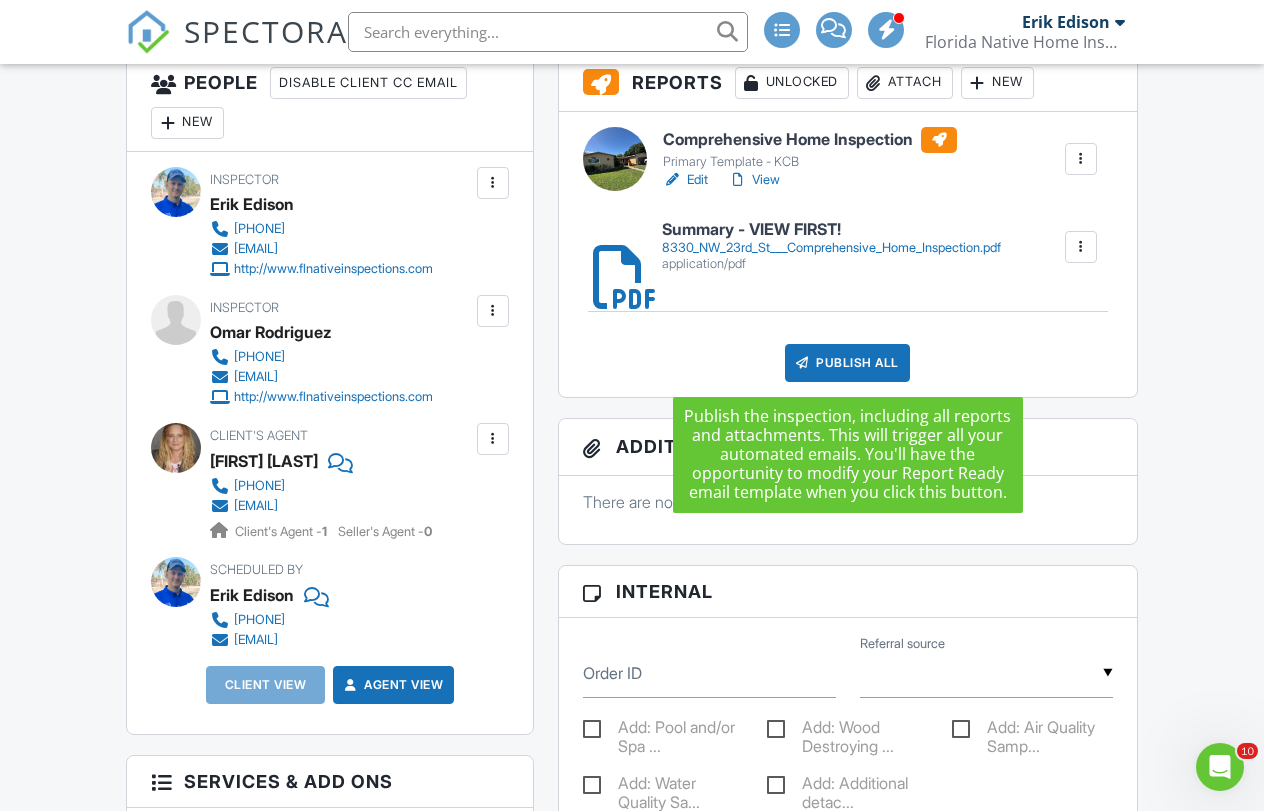 click on "Publish All" at bounding box center [847, 363] 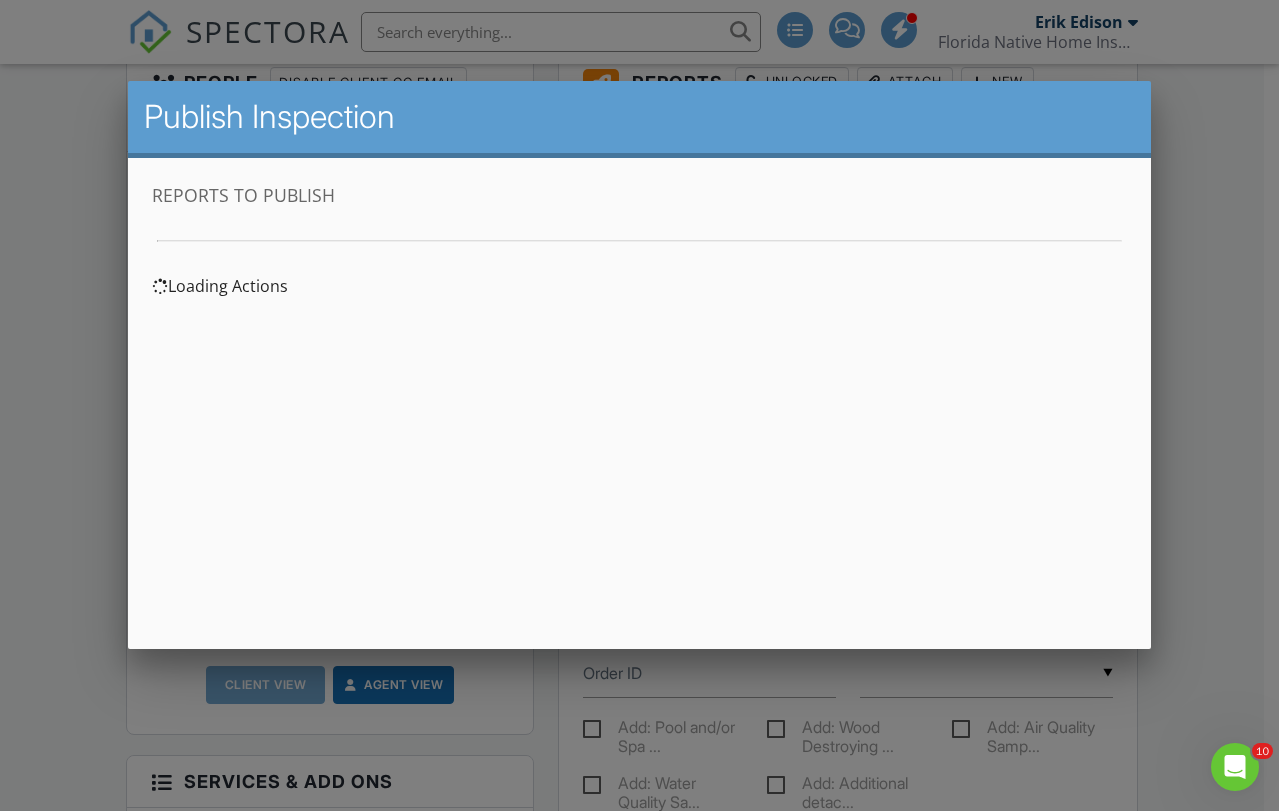 scroll, scrollTop: 0, scrollLeft: 0, axis: both 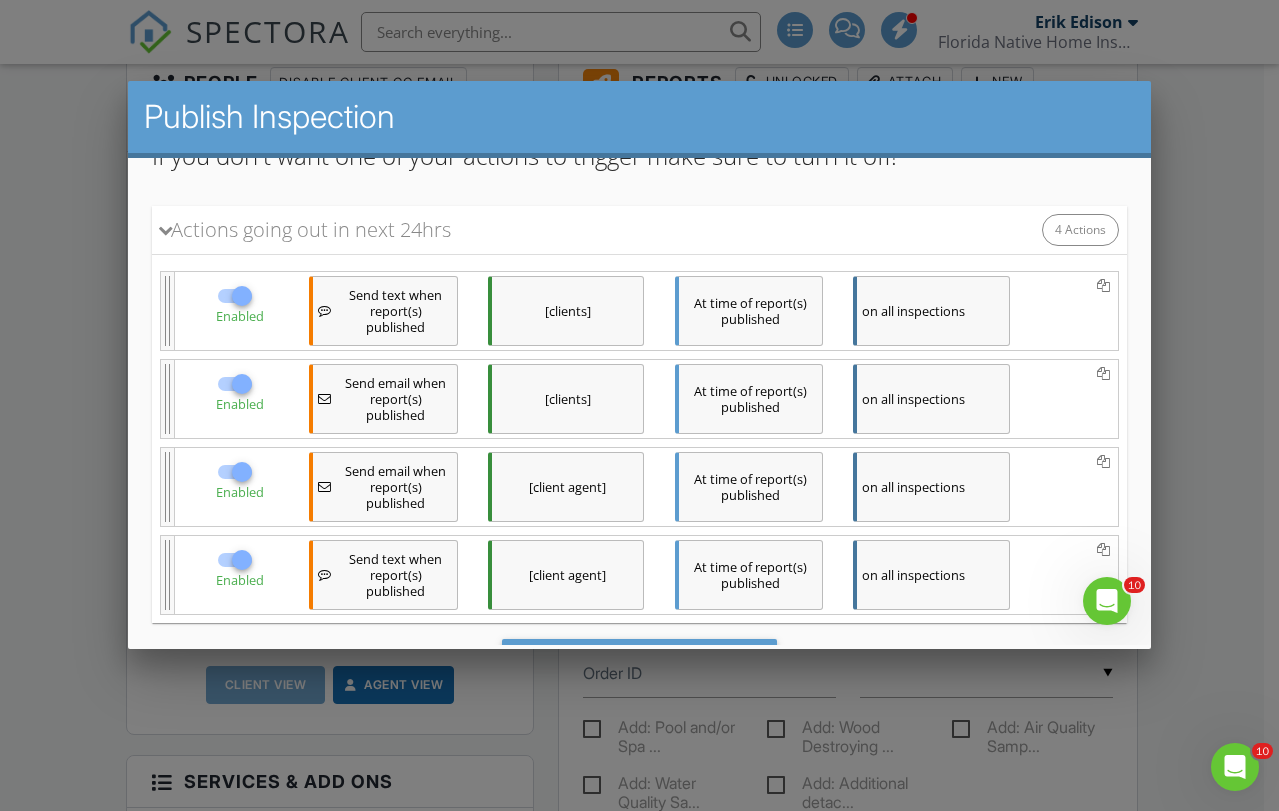 click on "on all inspections" at bounding box center (930, 487) 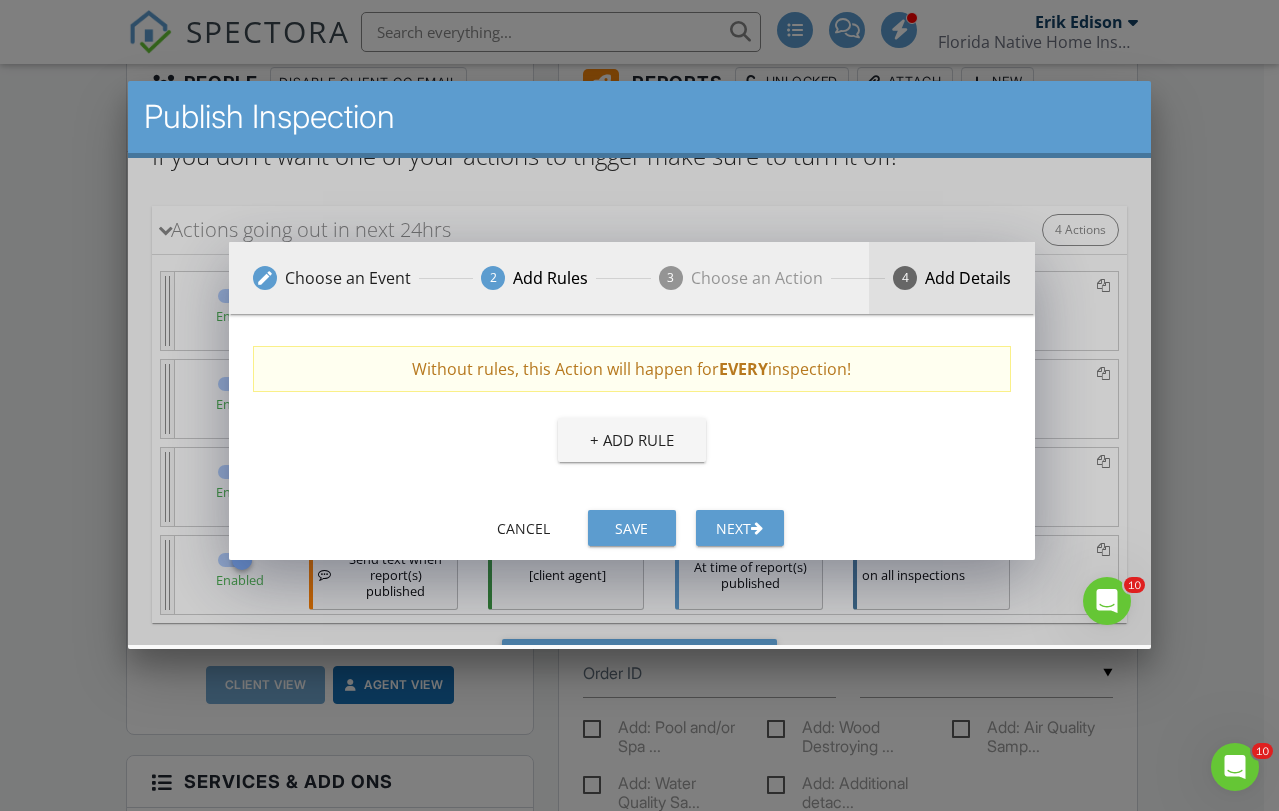 click on "Add Details" at bounding box center [967, 278] 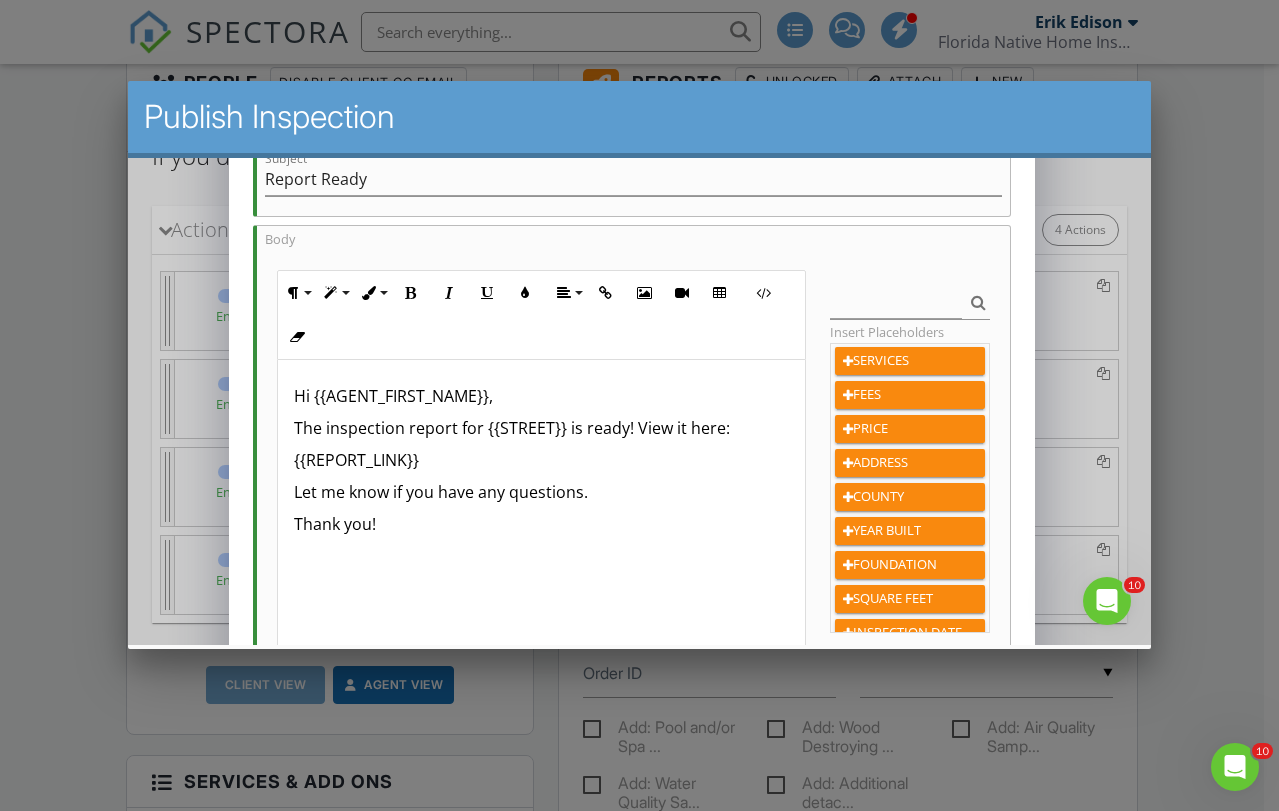 scroll, scrollTop: 333, scrollLeft: 0, axis: vertical 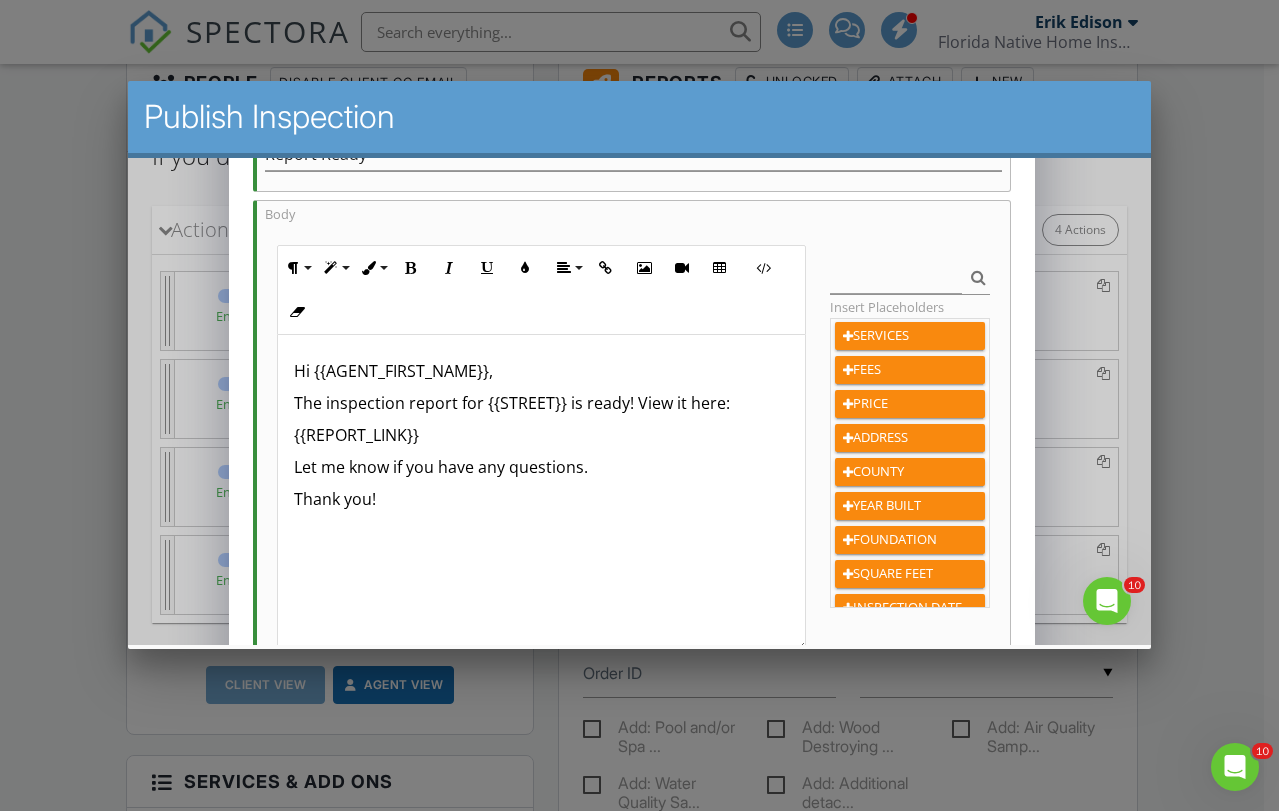 click on "The inspection report for {{STREET}} is ready! View it here:" at bounding box center [540, 403] 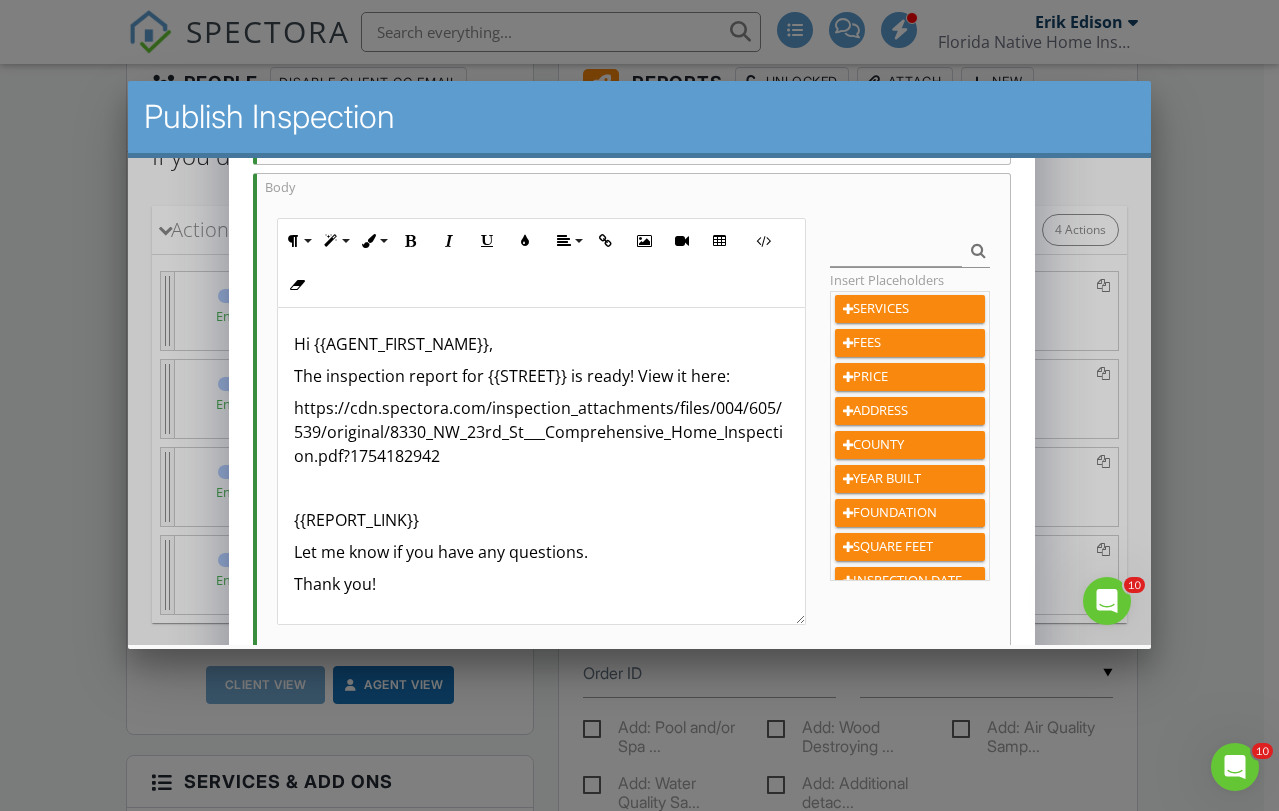 scroll, scrollTop: 373, scrollLeft: 0, axis: vertical 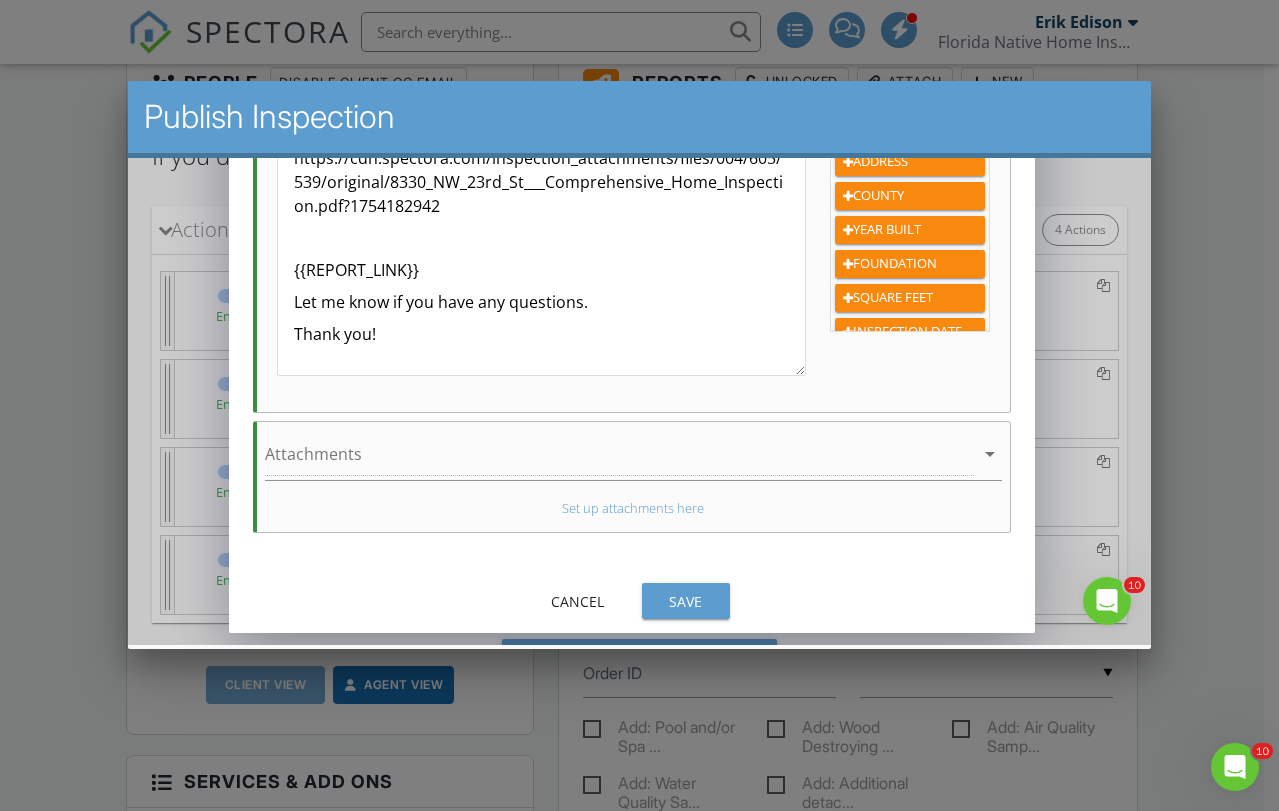 click on "Save" at bounding box center [685, 601] 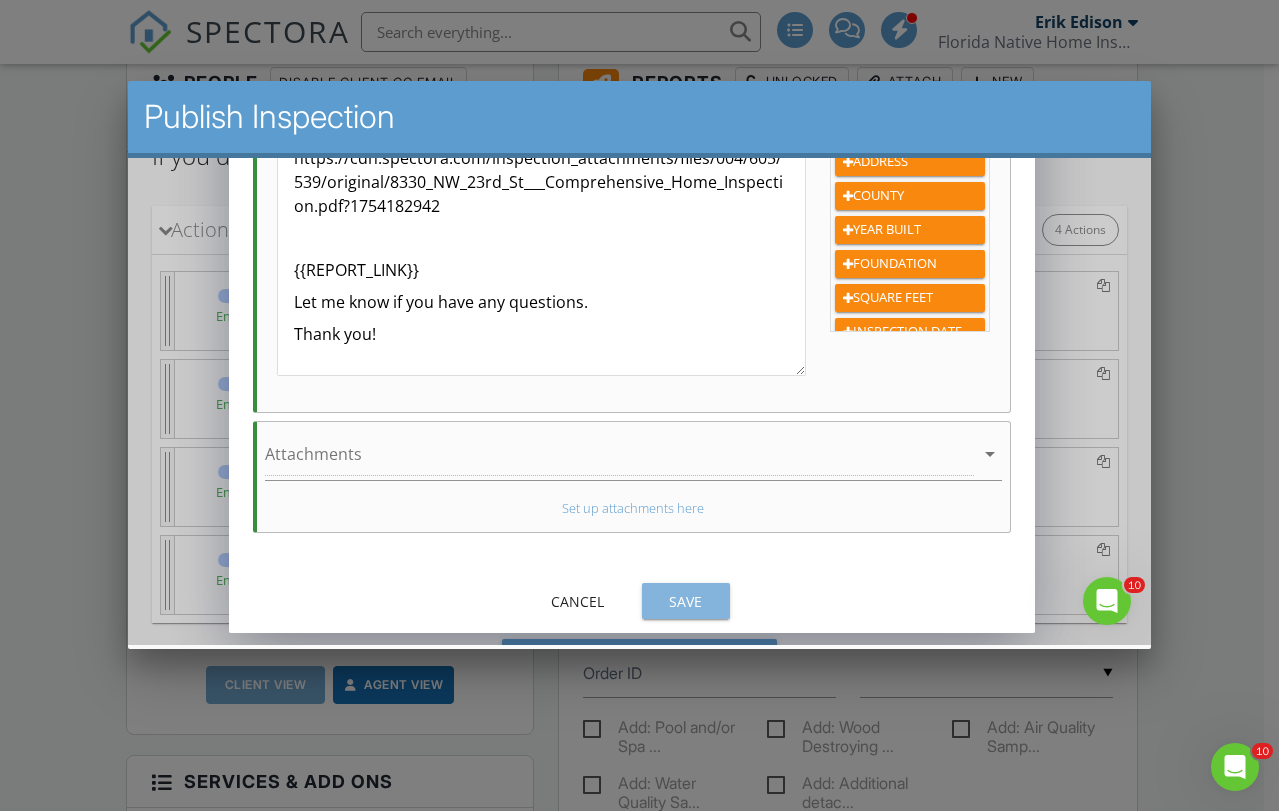 scroll, scrollTop: 565, scrollLeft: 0, axis: vertical 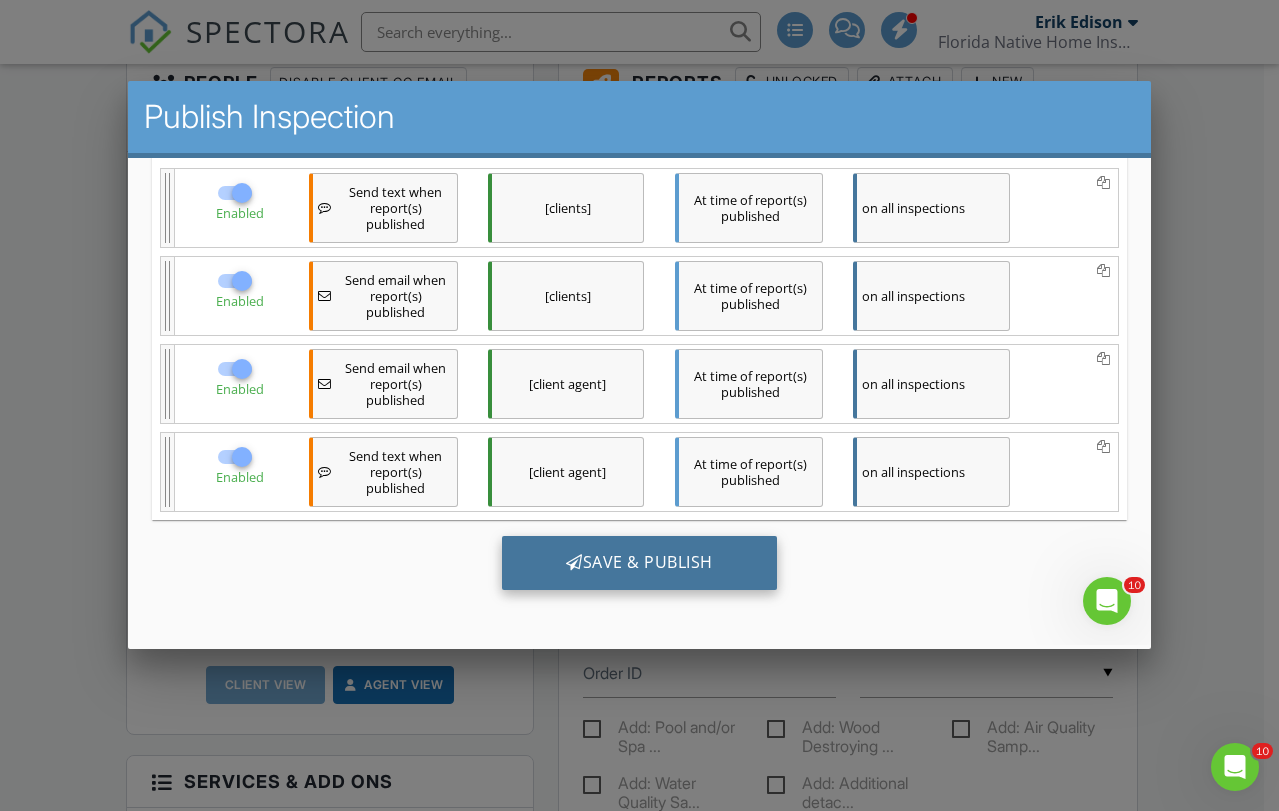 click on "Save & Publish" at bounding box center [638, 563] 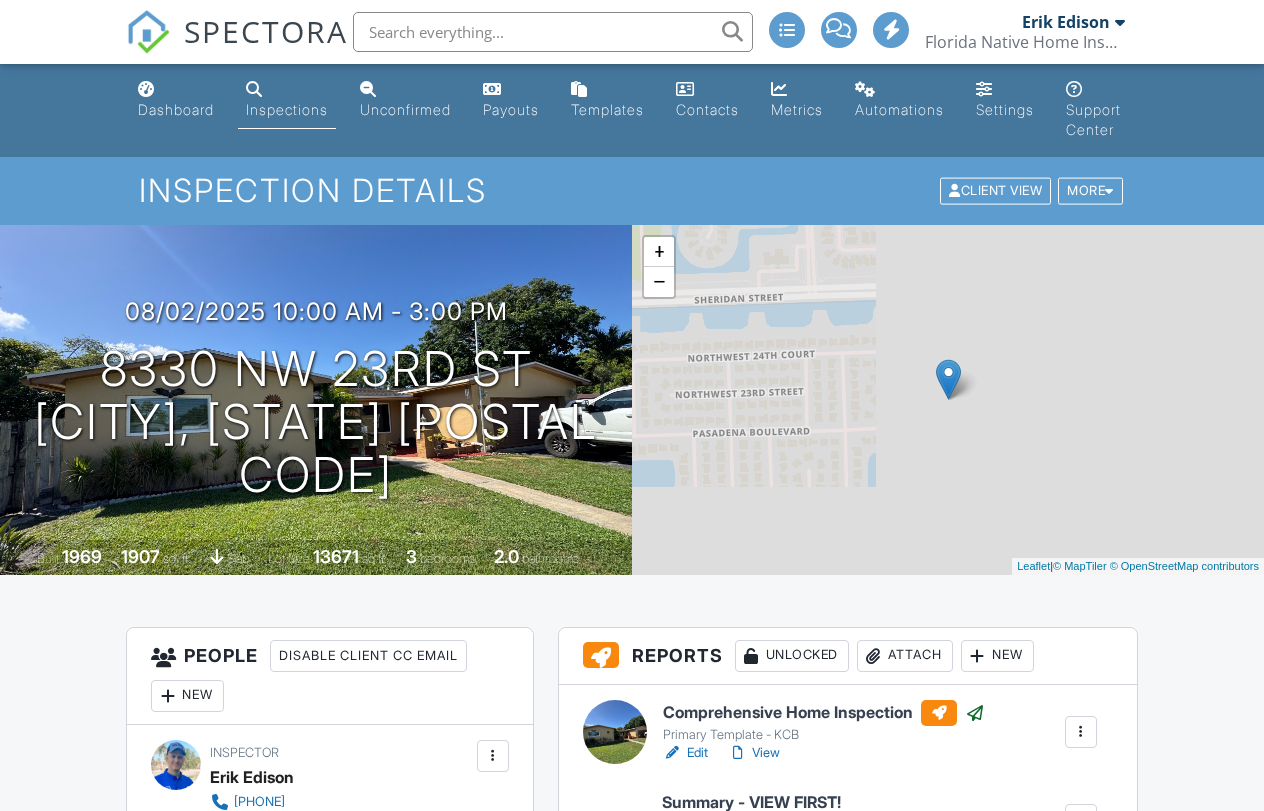 scroll, scrollTop: 0, scrollLeft: 0, axis: both 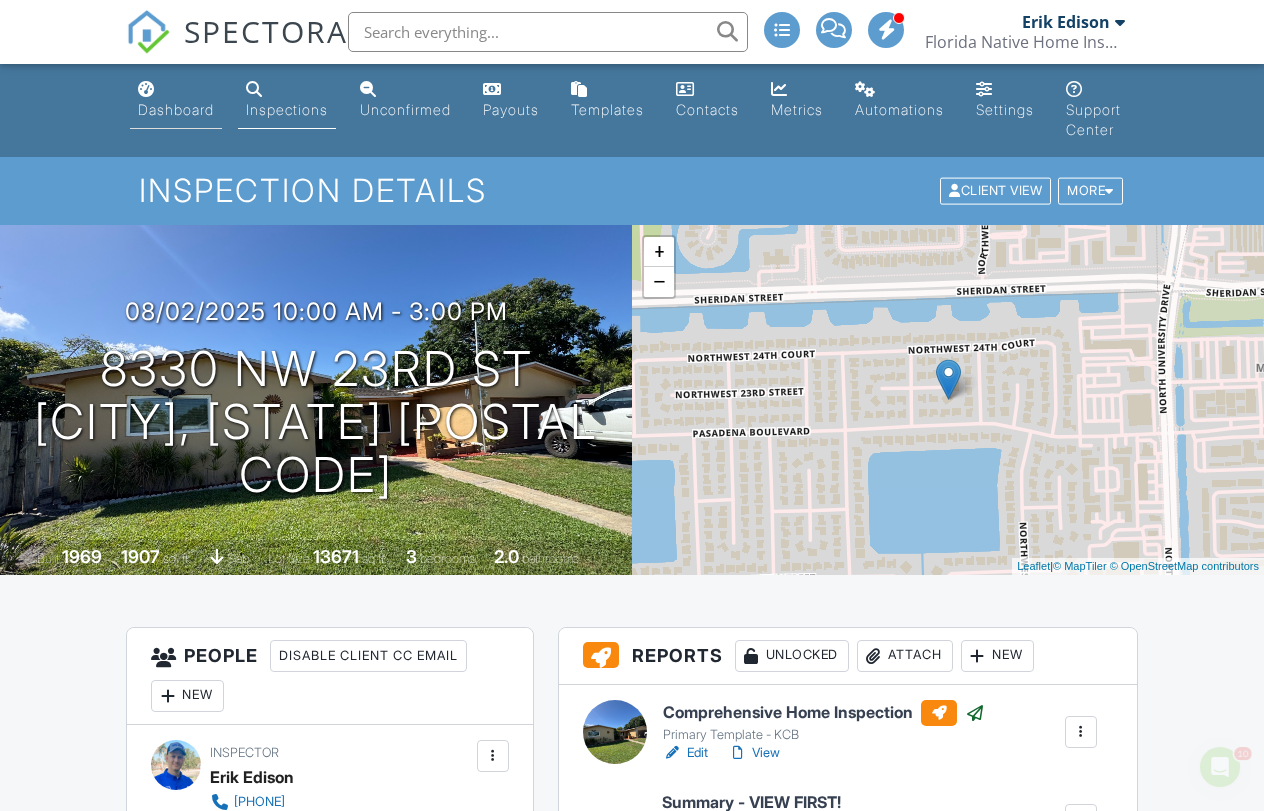 click on "Dashboard" at bounding box center [176, 109] 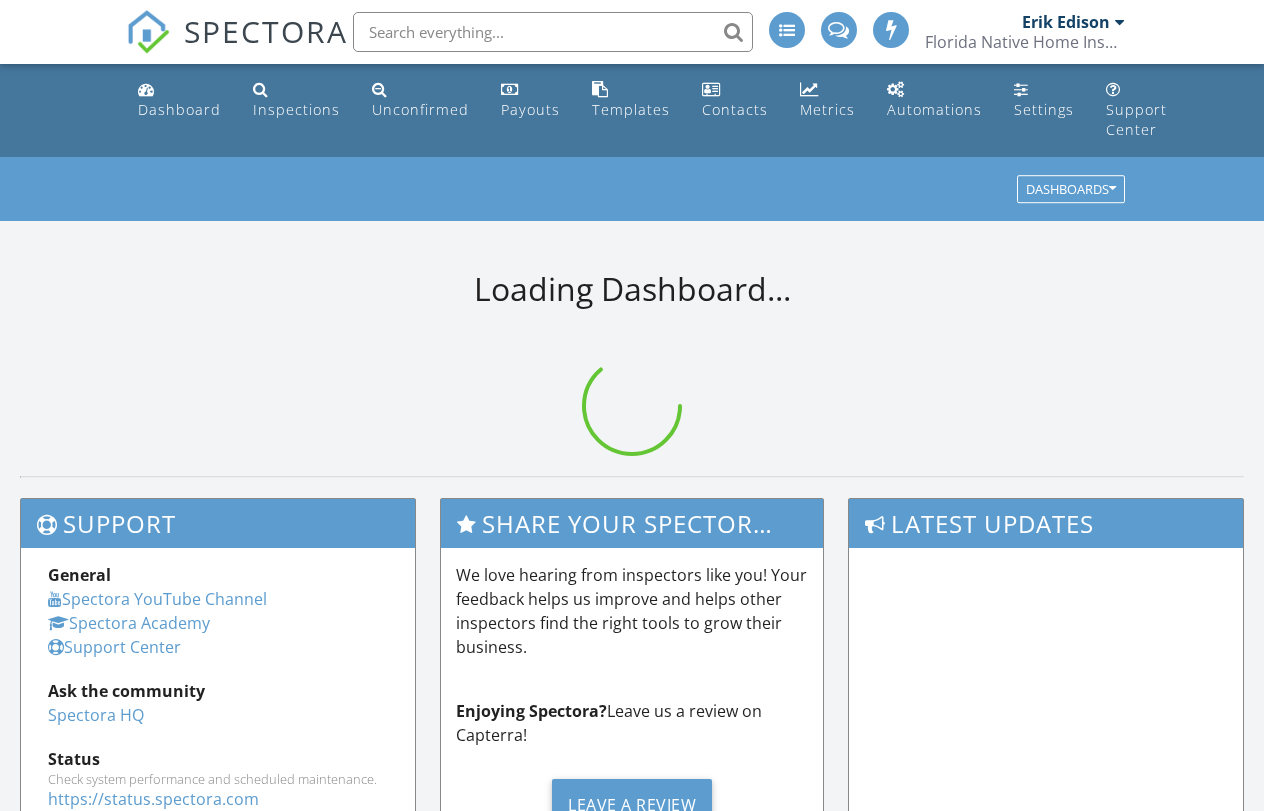 scroll, scrollTop: 0, scrollLeft: 0, axis: both 